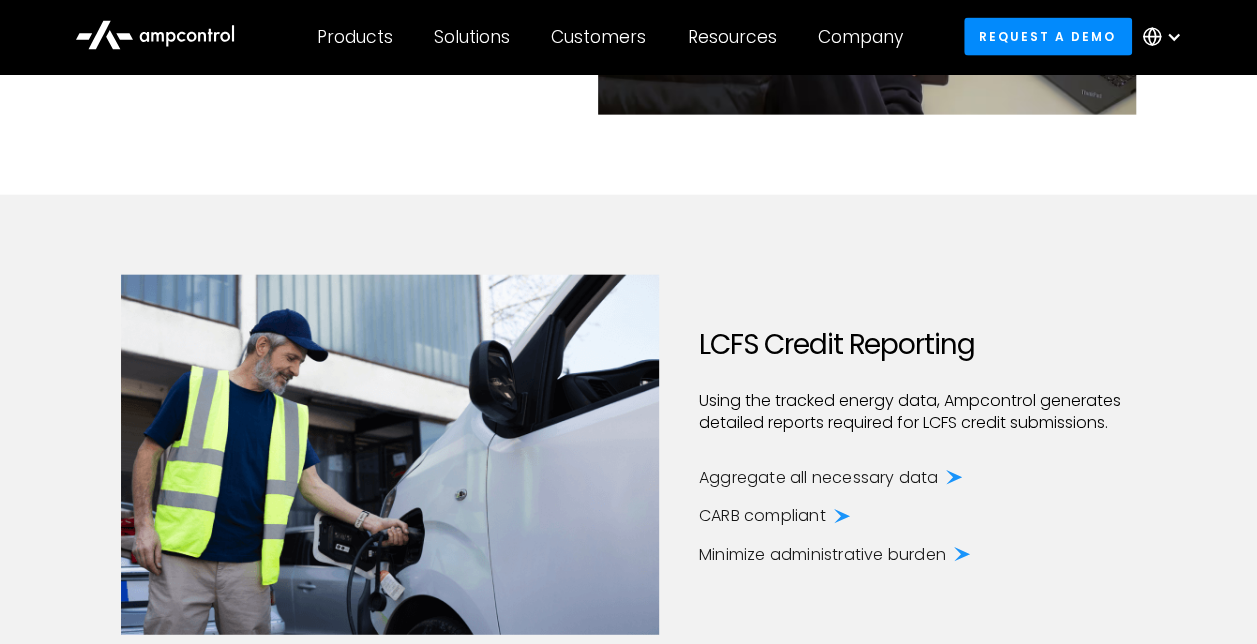 scroll, scrollTop: 2274, scrollLeft: 0, axis: vertical 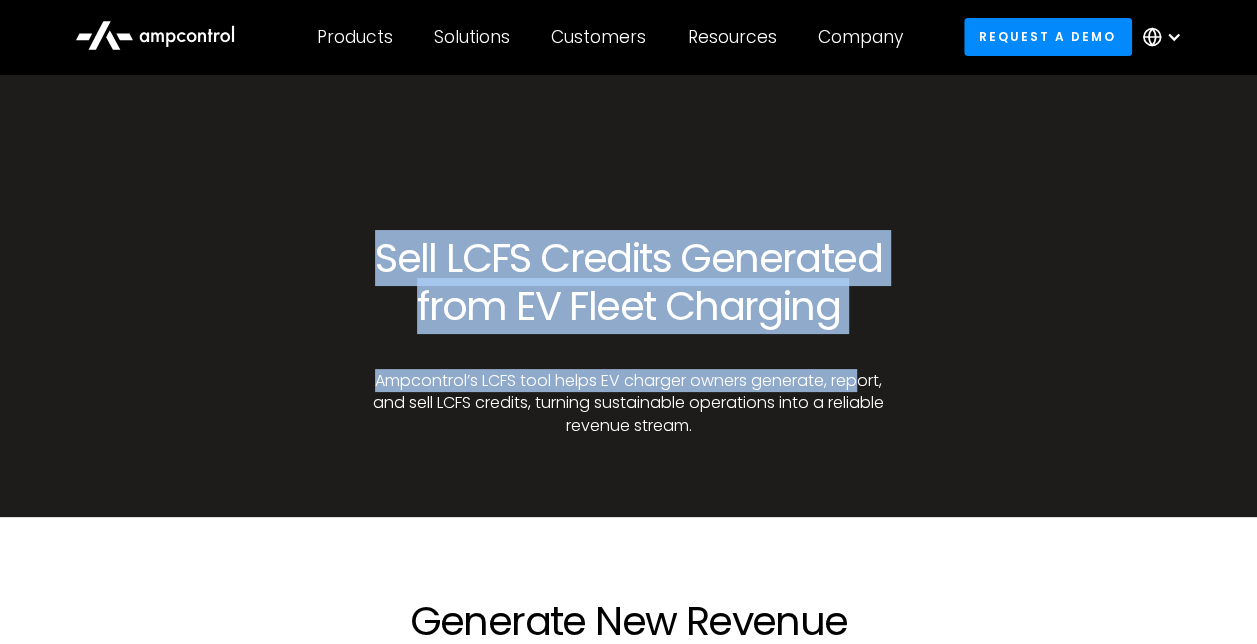 drag, startPoint x: 354, startPoint y: 249, endPoint x: 862, endPoint y: 350, distance: 517.94305 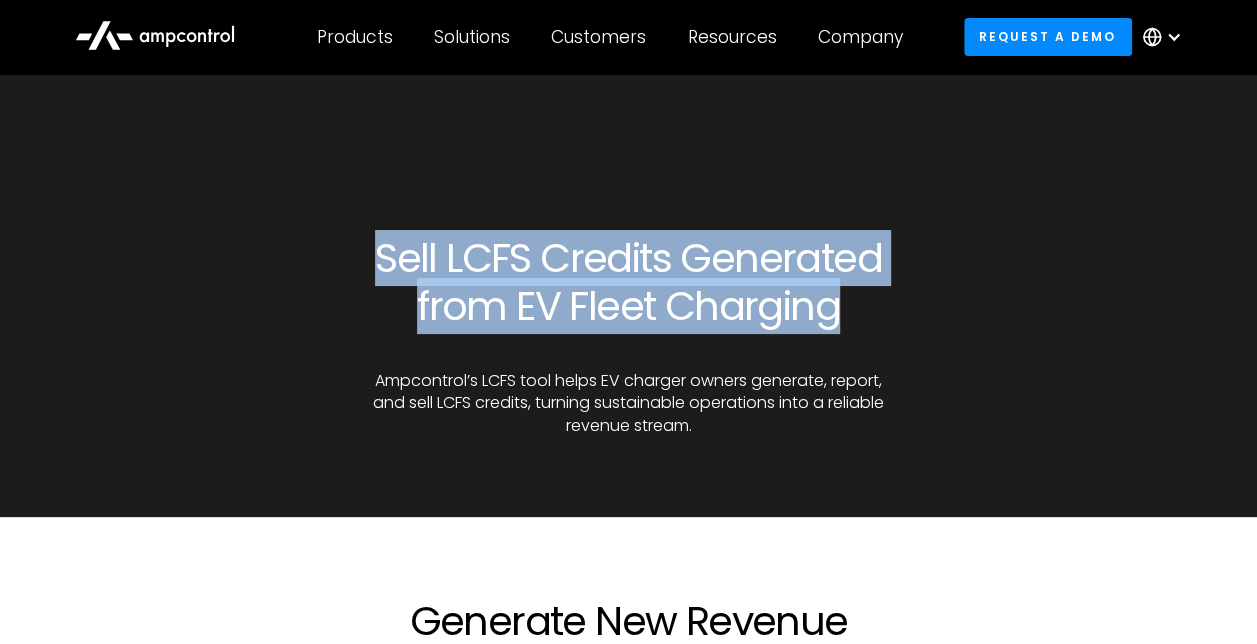 drag, startPoint x: 854, startPoint y: 328, endPoint x: 294, endPoint y: 254, distance: 564.8681 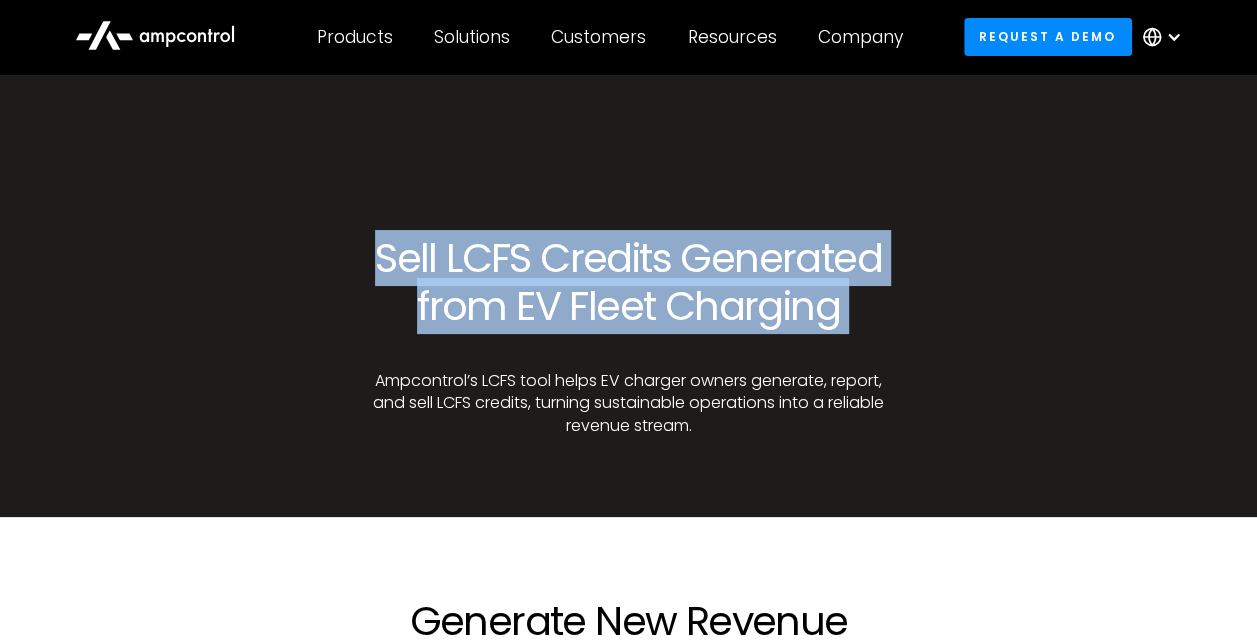 click on "Sell LCFS Credits Generated from EV Fleet Charging" at bounding box center [628, 282] 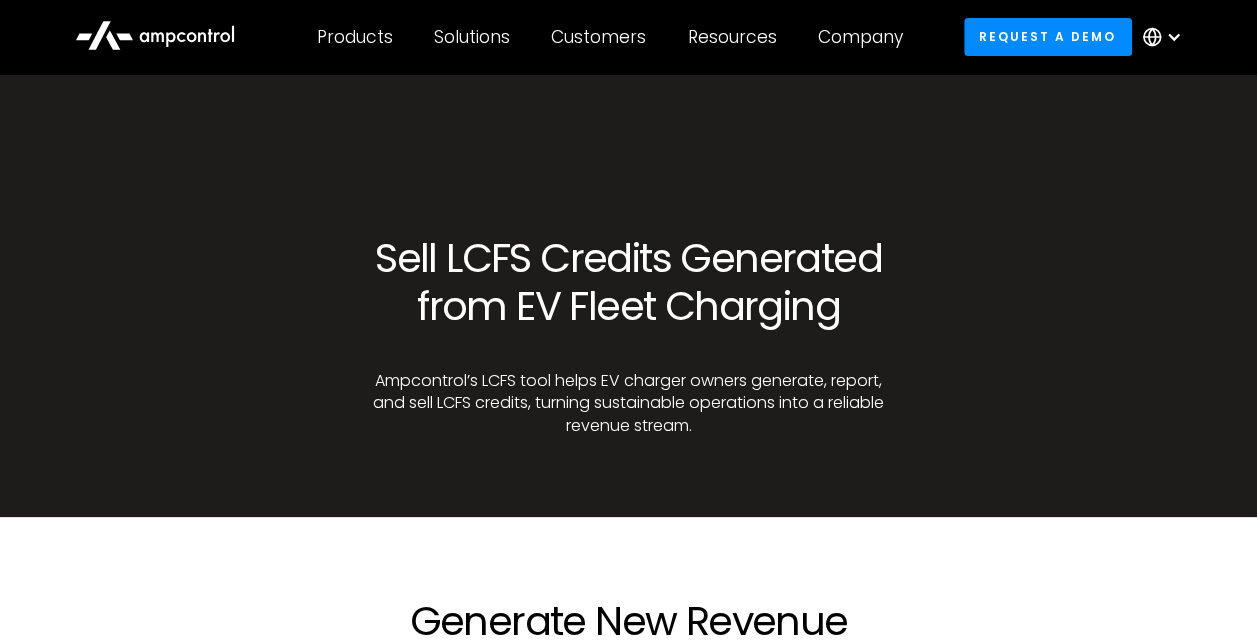 click on "Sell LCFS Credits Generated from EV Fleet Charging Ampcontrol’s LCFS tool helps EV charger owners generate, report, and sell LCFS credits, turning sustainable operations into a reliable revenue stream." at bounding box center [628, 295] 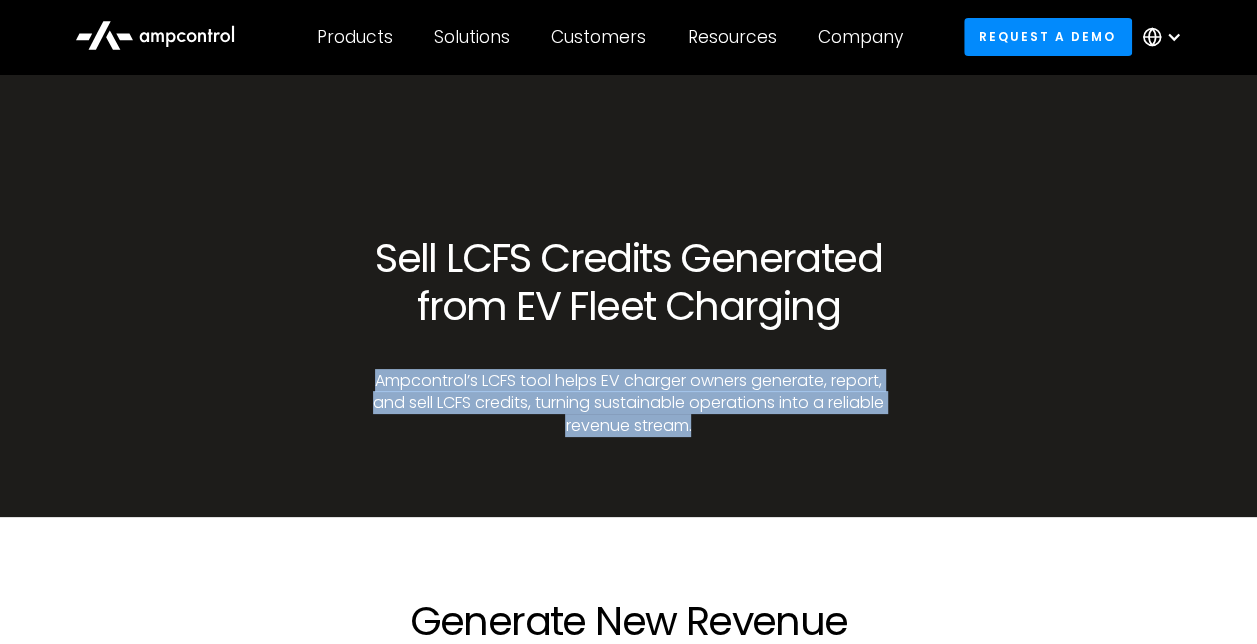 drag, startPoint x: 700, startPoint y: 428, endPoint x: 333, endPoint y: 384, distance: 369.6282 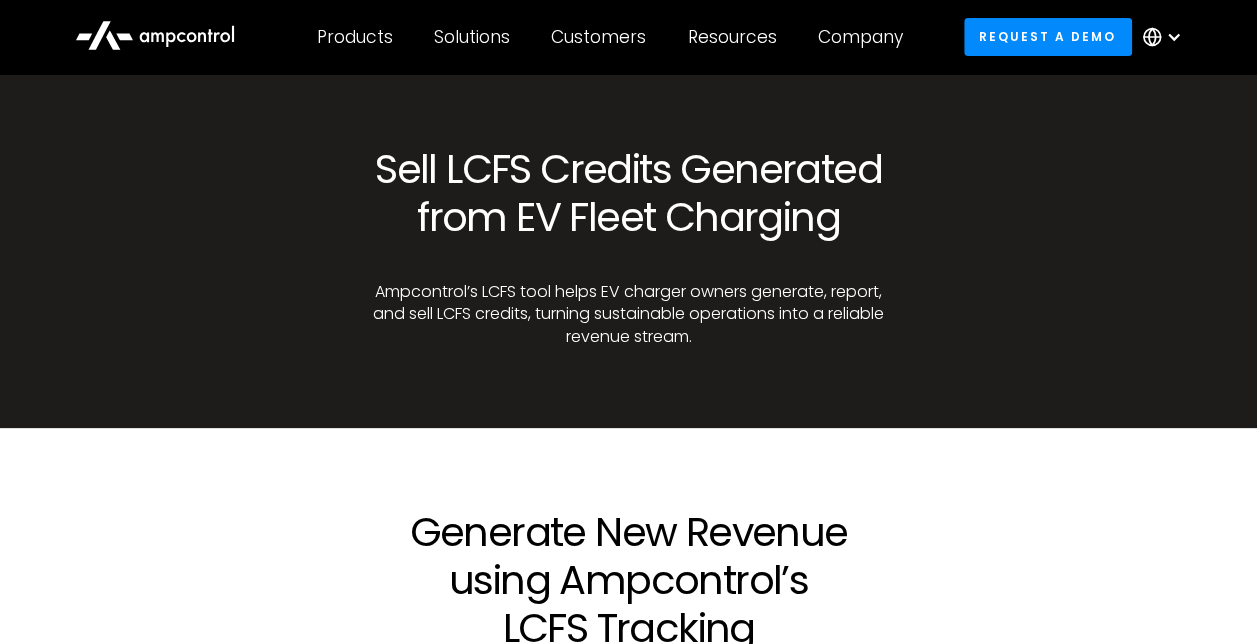 scroll, scrollTop: 300, scrollLeft: 0, axis: vertical 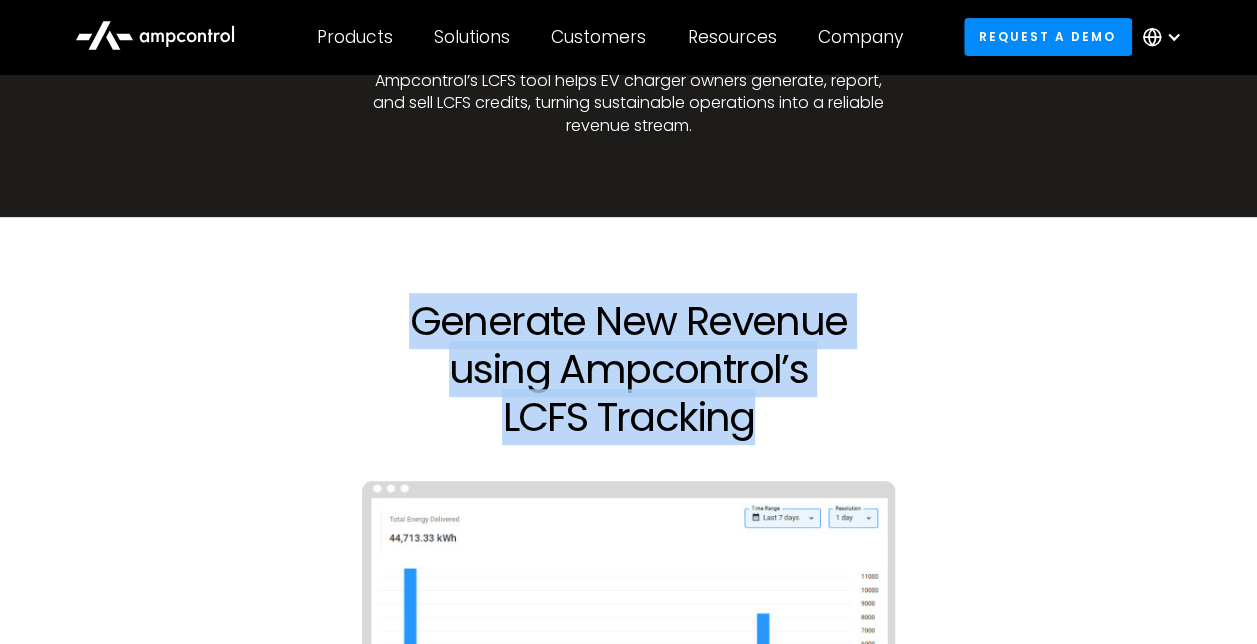 drag, startPoint x: 606, startPoint y: 380, endPoint x: 368, endPoint y: 316, distance: 246.45486 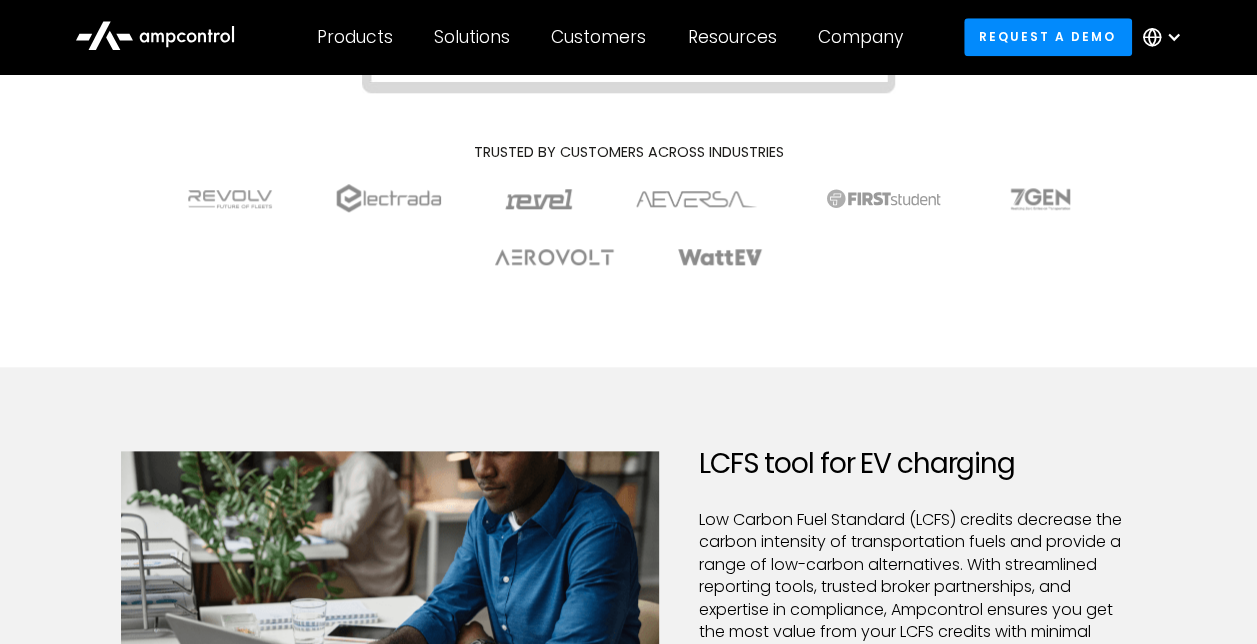 scroll, scrollTop: 1300, scrollLeft: 0, axis: vertical 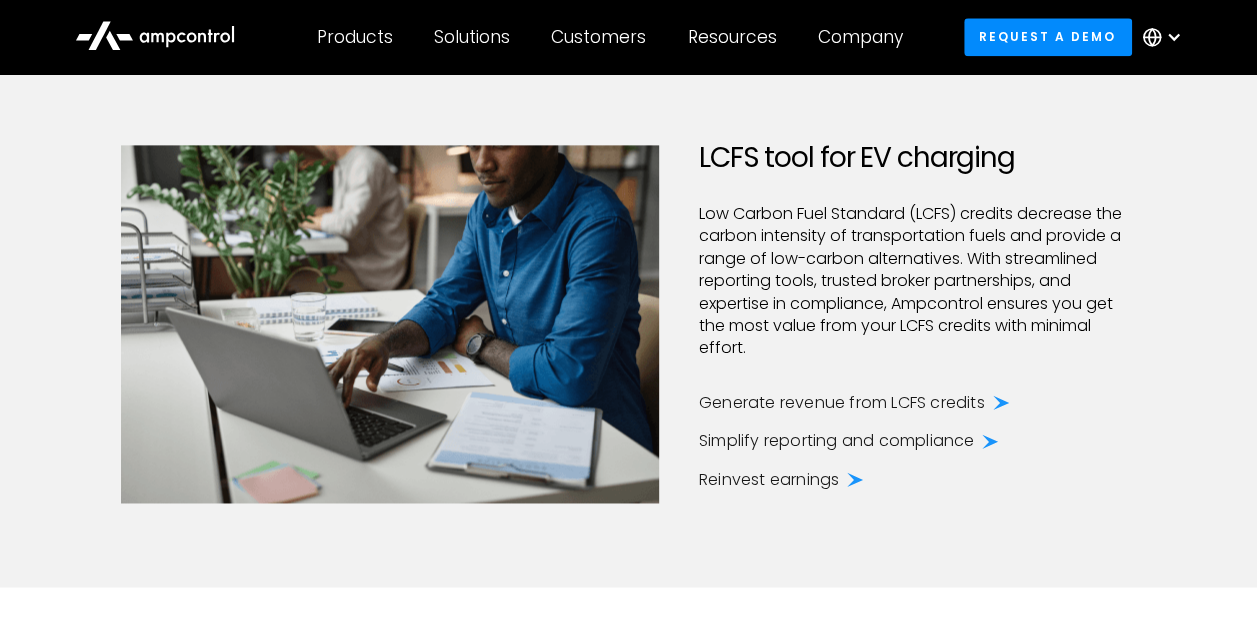 click on "Reinvest earnings" at bounding box center [769, 480] 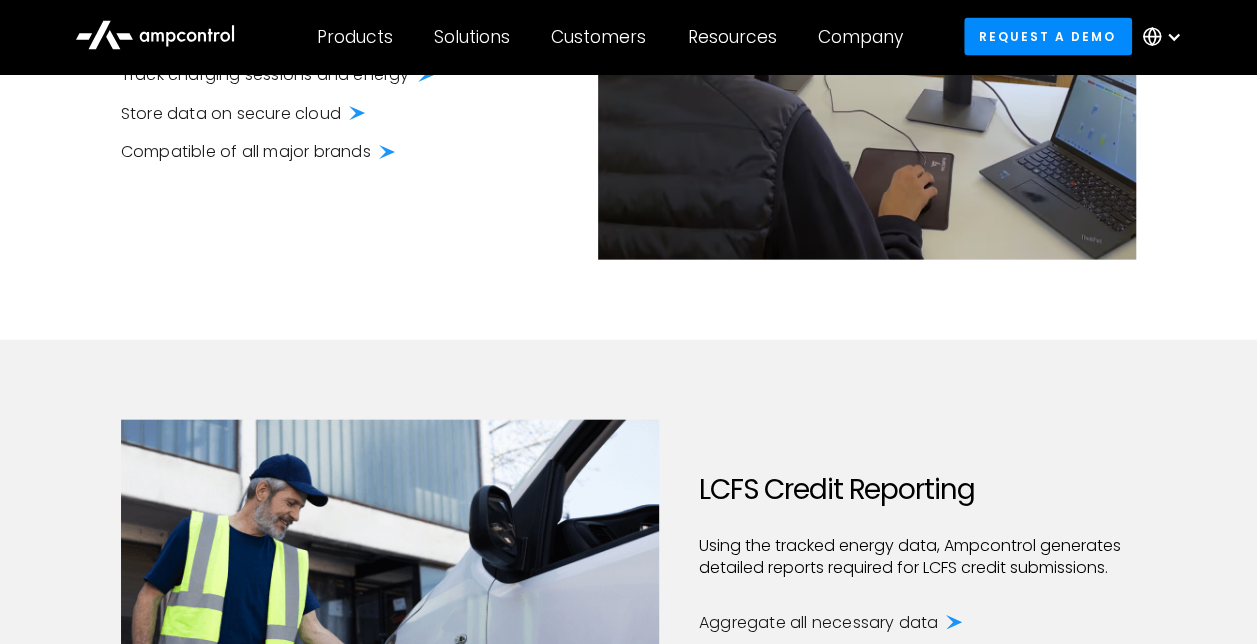scroll, scrollTop: 2300, scrollLeft: 0, axis: vertical 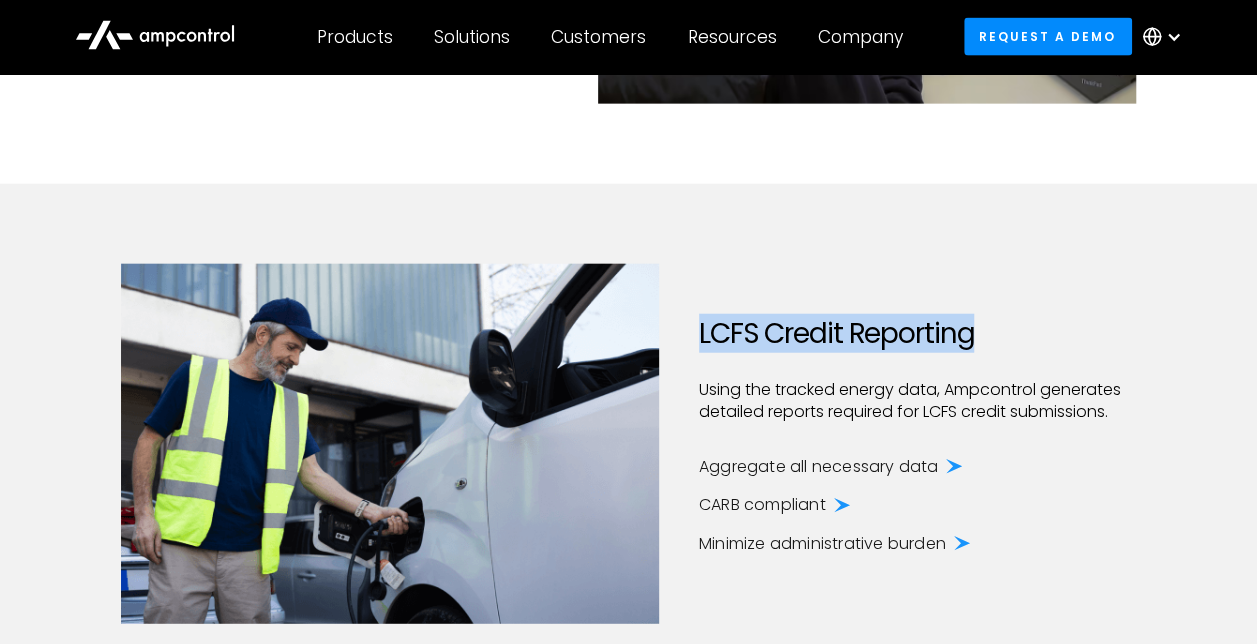 drag, startPoint x: 702, startPoint y: 329, endPoint x: 1062, endPoint y: 339, distance: 360.13885 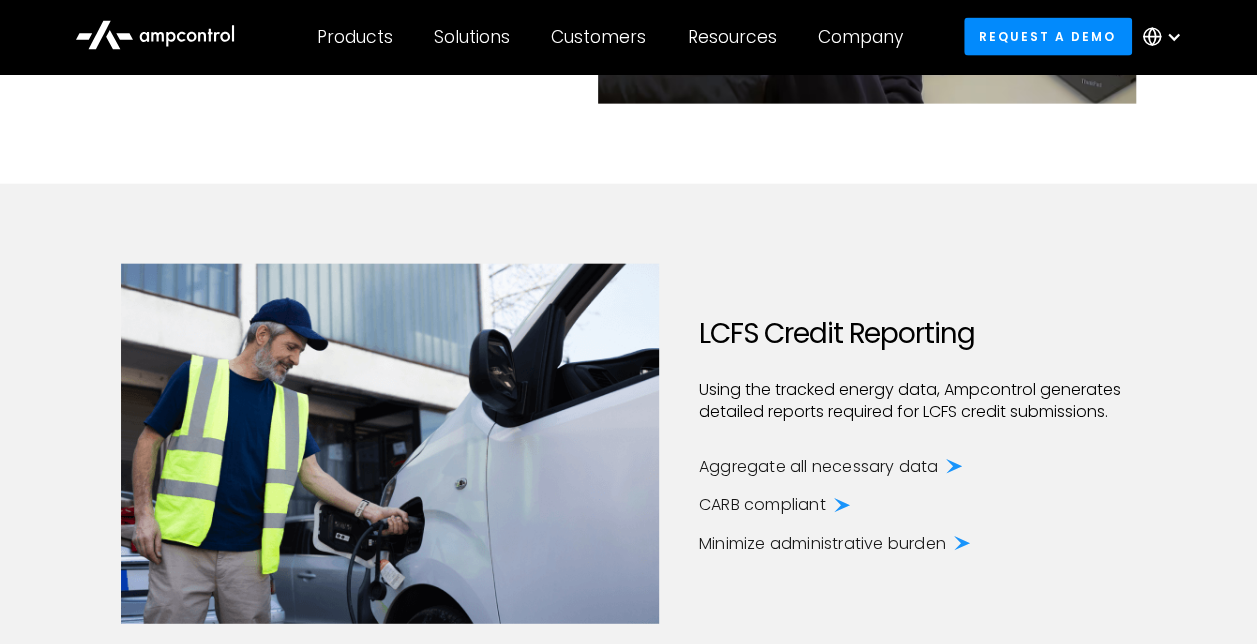 drag, startPoint x: 1062, startPoint y: 339, endPoint x: 1042, endPoint y: 398, distance: 62.297672 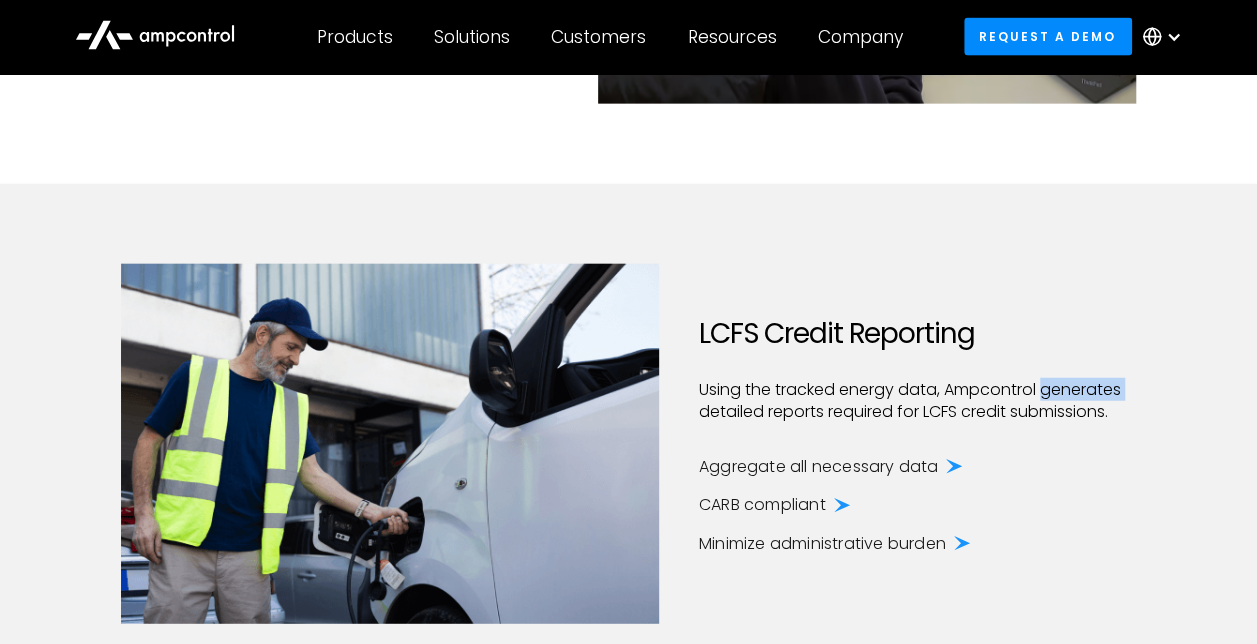 click on "Using the tracked energy data, Ampcontrol generates detailed reports required for LCFS credit submissions." at bounding box center (918, 401) 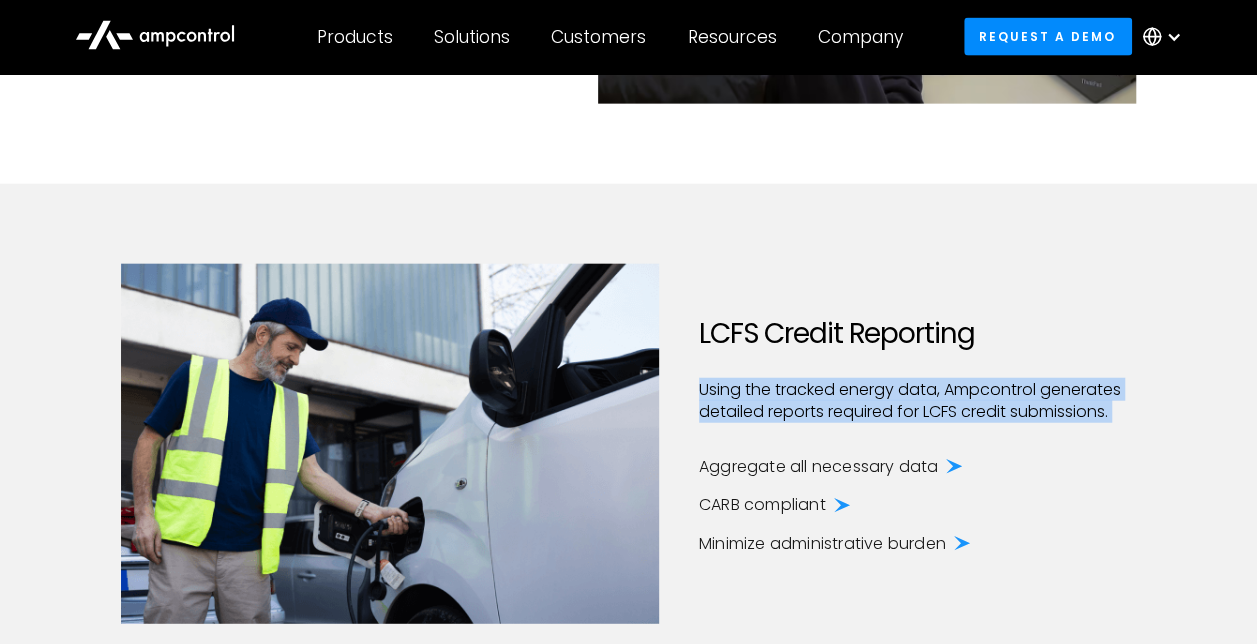 click on "Using the tracked energy data, Ampcontrol generates detailed reports required for LCFS credit submissions." at bounding box center [918, 401] 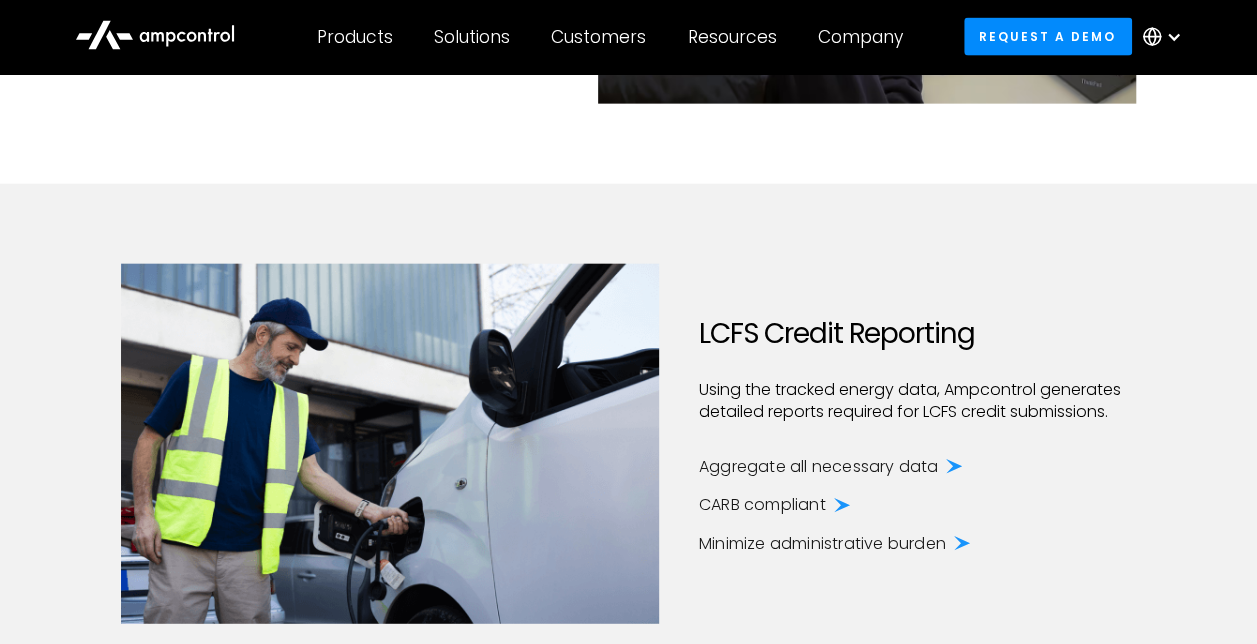 drag, startPoint x: 1042, startPoint y: 398, endPoint x: 1012, endPoint y: 433, distance: 46.09772 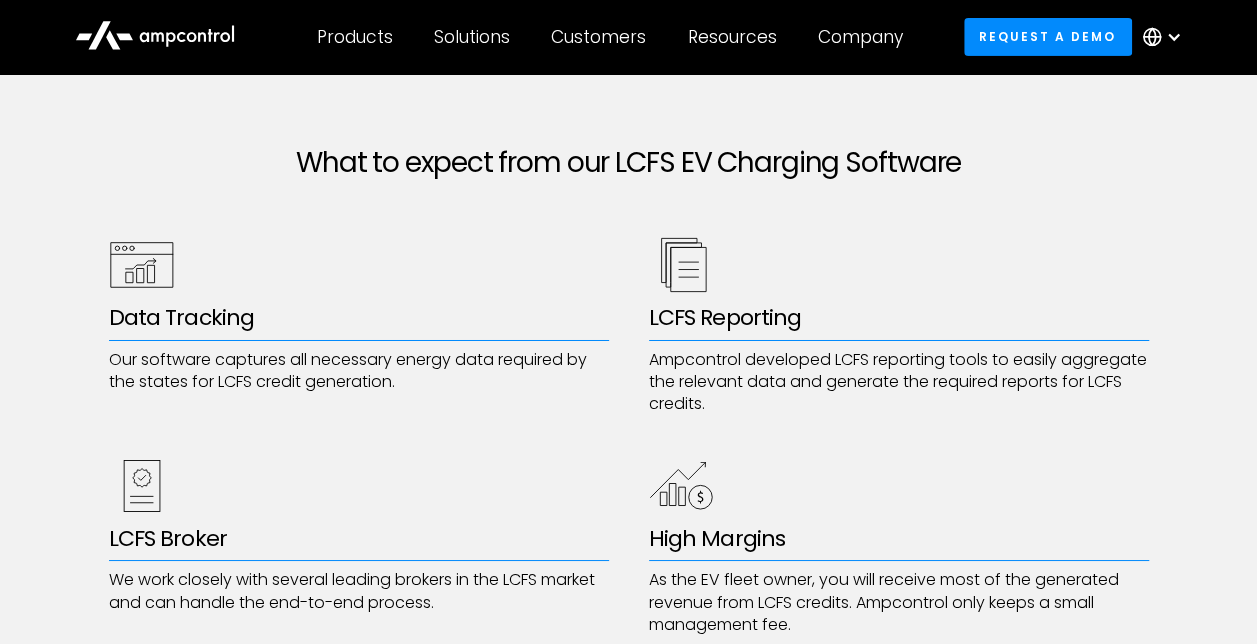 scroll, scrollTop: 3450, scrollLeft: 0, axis: vertical 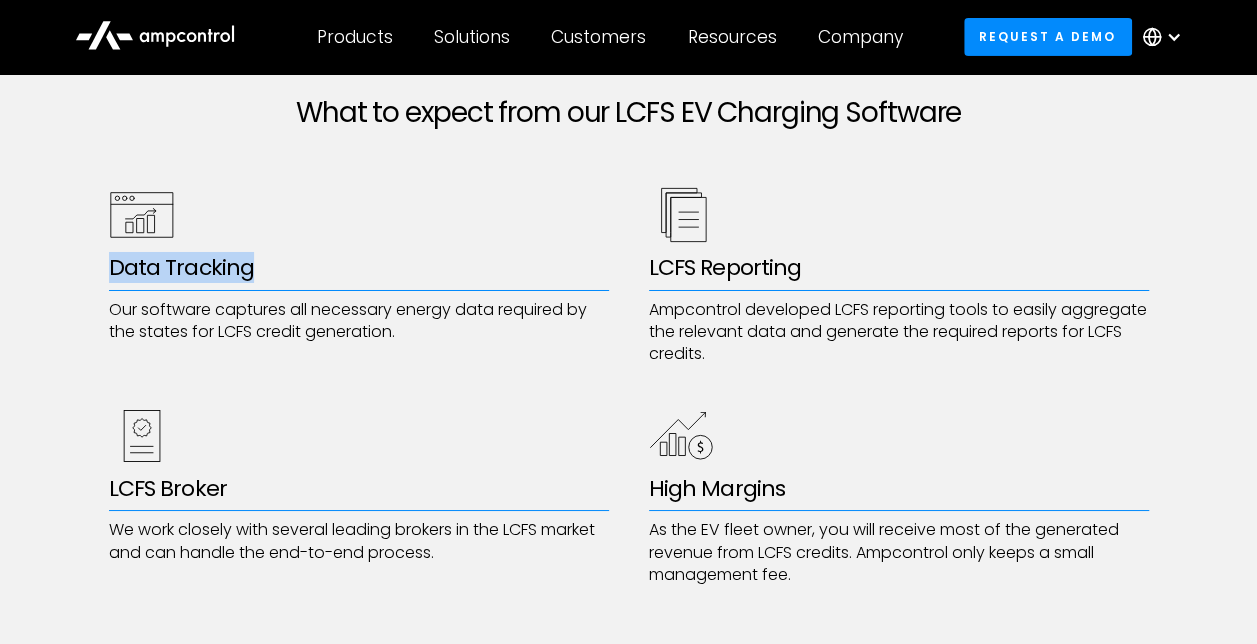drag, startPoint x: 113, startPoint y: 276, endPoint x: 292, endPoint y: 279, distance: 179.02513 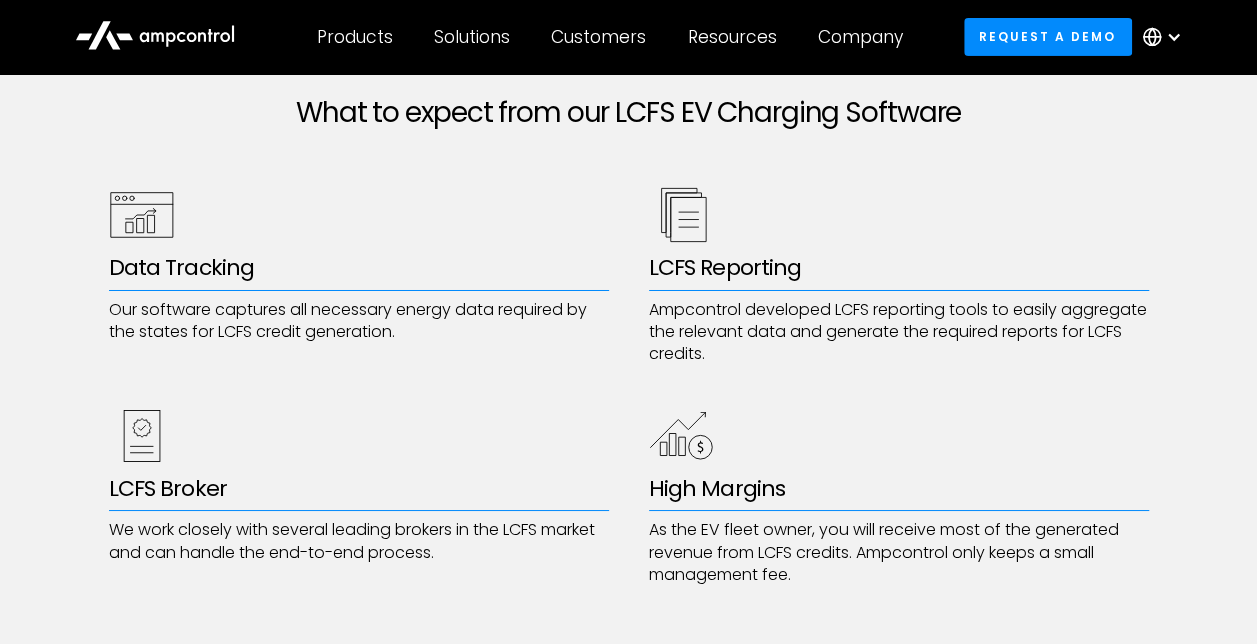 drag, startPoint x: 292, startPoint y: 279, endPoint x: 244, endPoint y: 316, distance: 60.60528 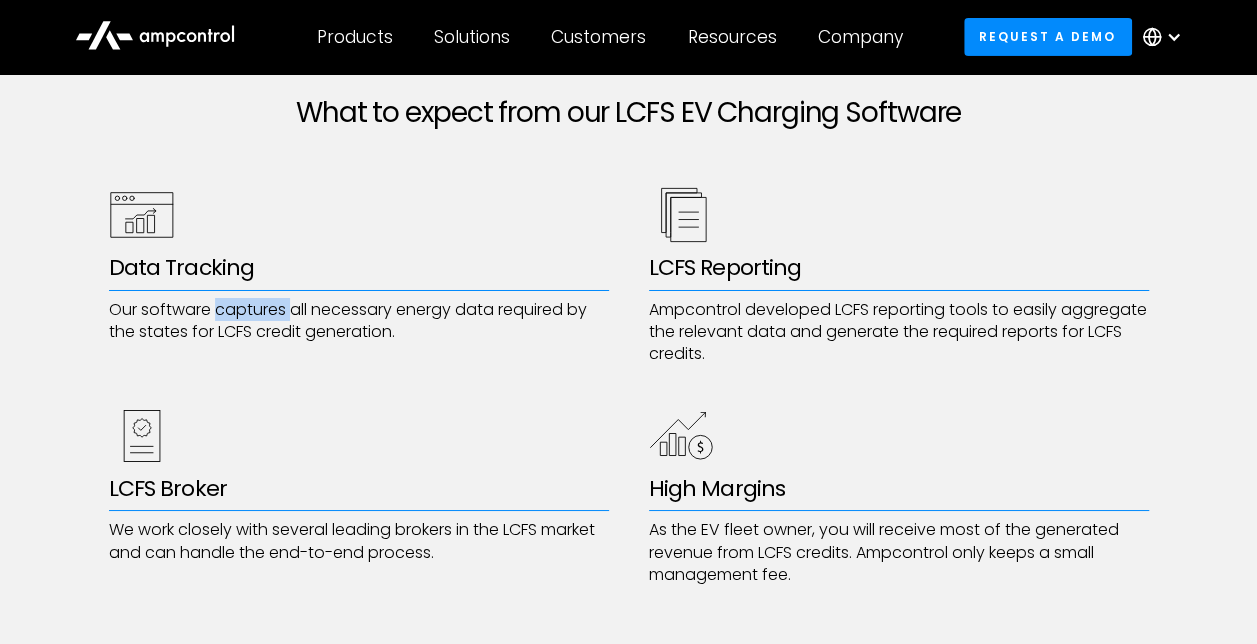click on "Our software captures all necessary energy data required by the states for LCFS credit generation." at bounding box center (359, 321) 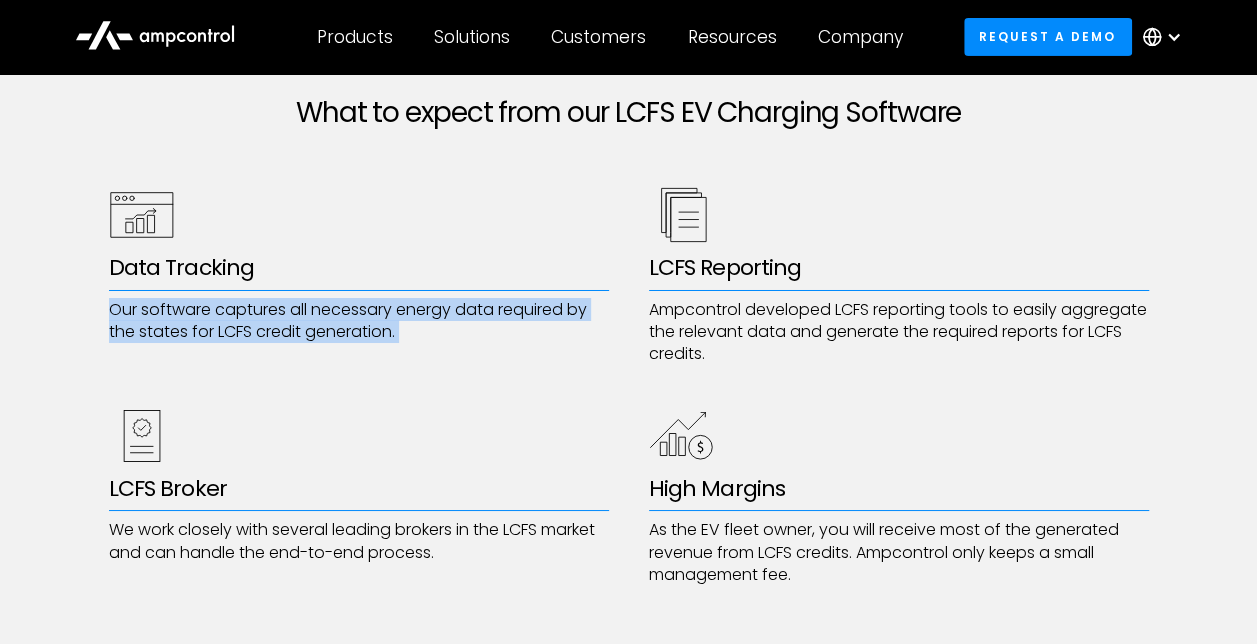 click on "Our software captures all necessary energy data required by the states for LCFS credit generation." at bounding box center (359, 321) 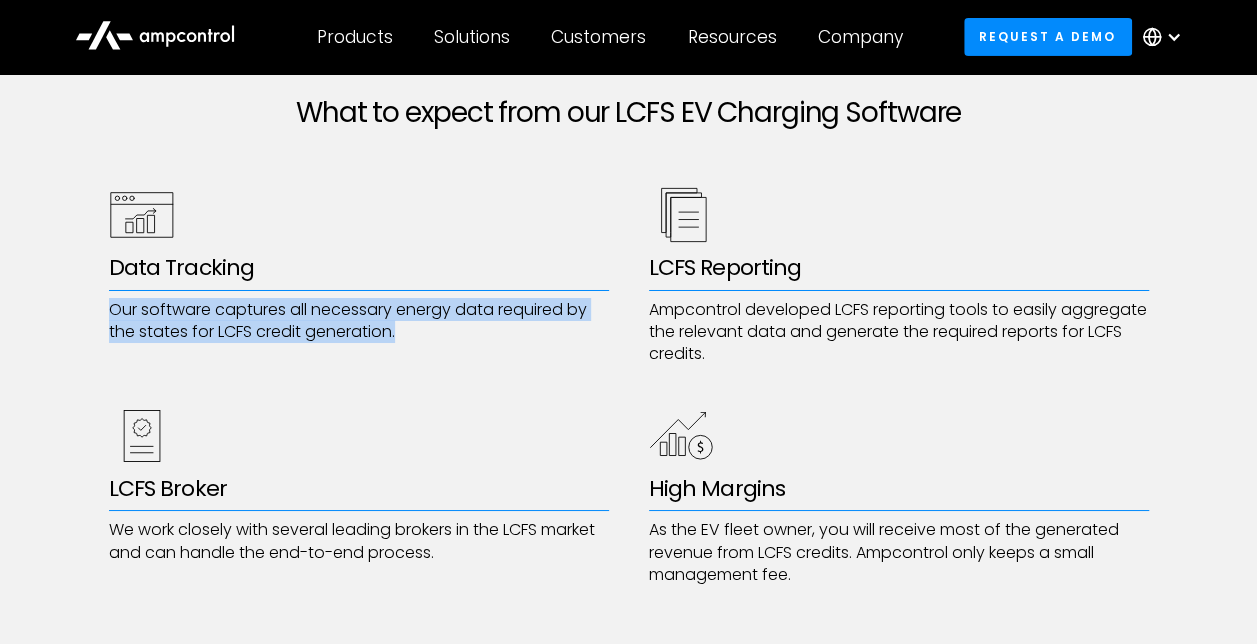 drag, startPoint x: 478, startPoint y: 335, endPoint x: 65, endPoint y: 309, distance: 413.8176 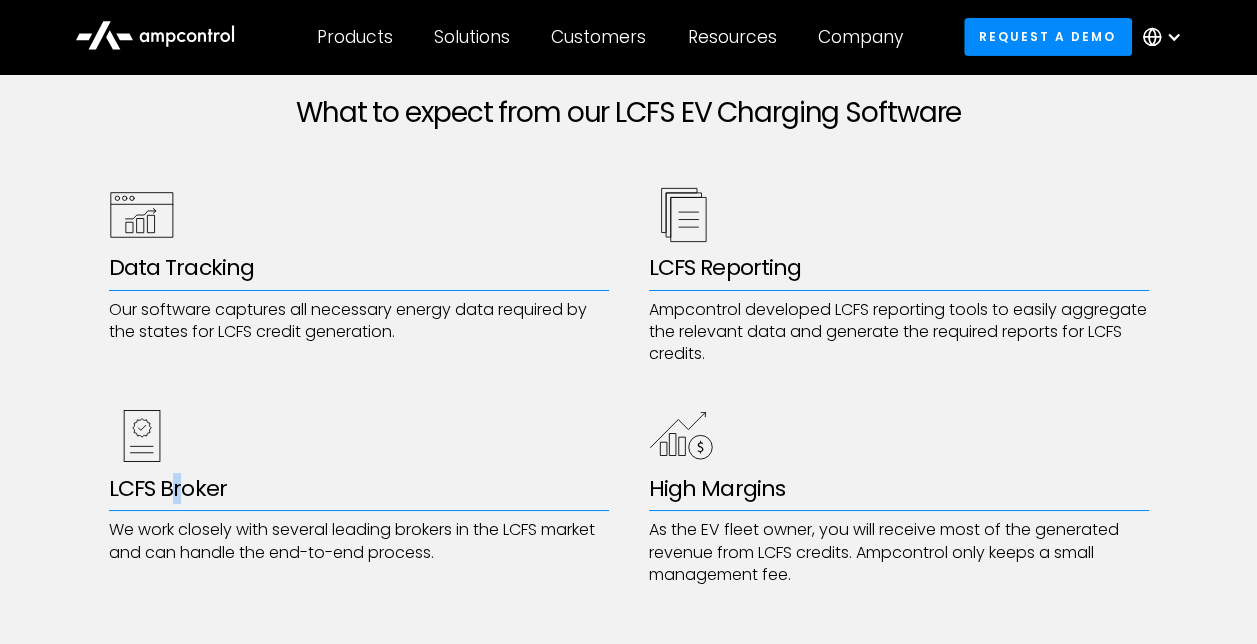 drag, startPoint x: 65, startPoint y: 309, endPoint x: 177, endPoint y: 491, distance: 213.70073 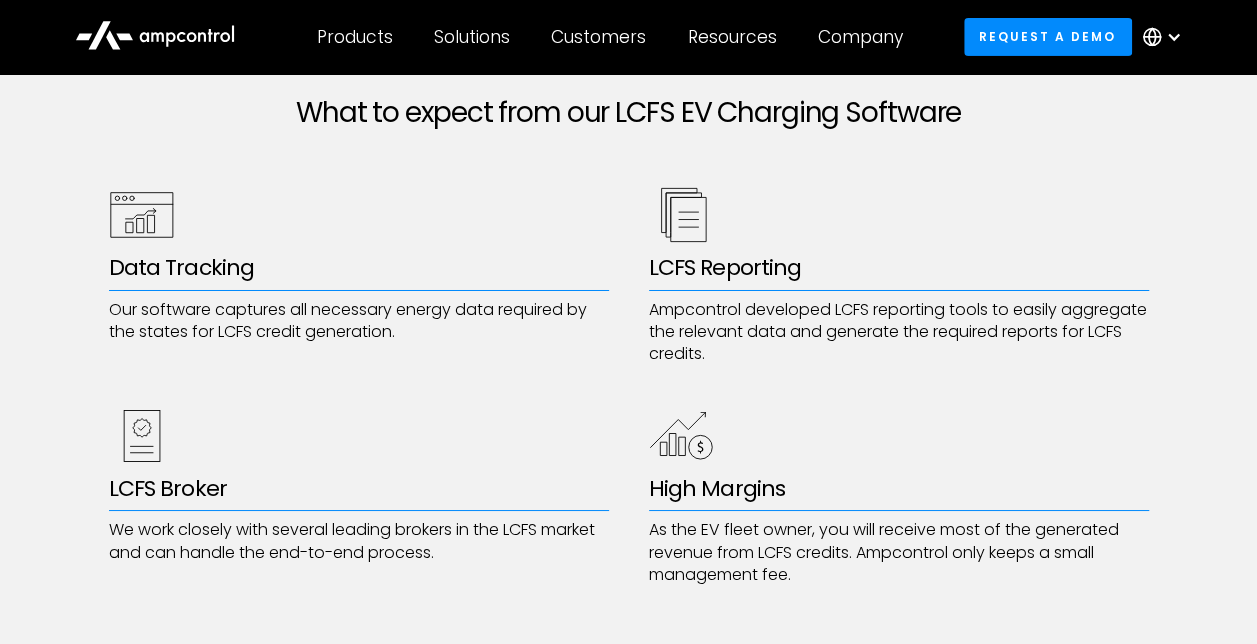 drag, startPoint x: 177, startPoint y: 491, endPoint x: 502, endPoint y: 460, distance: 326.47513 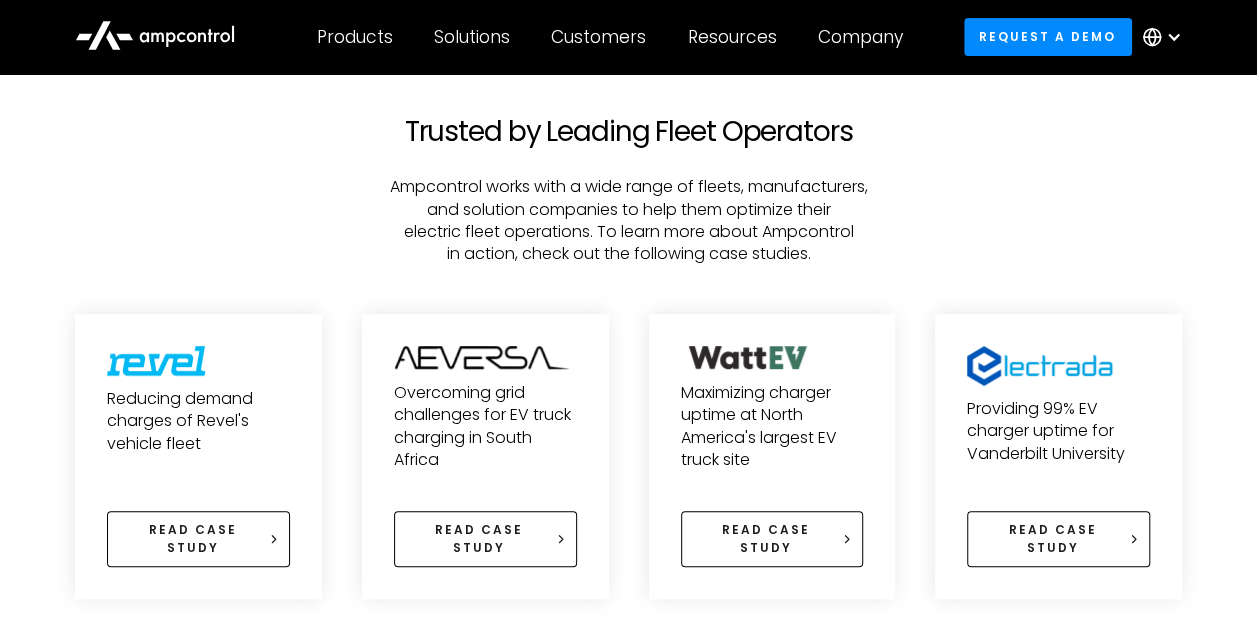 scroll, scrollTop: 4050, scrollLeft: 0, axis: vertical 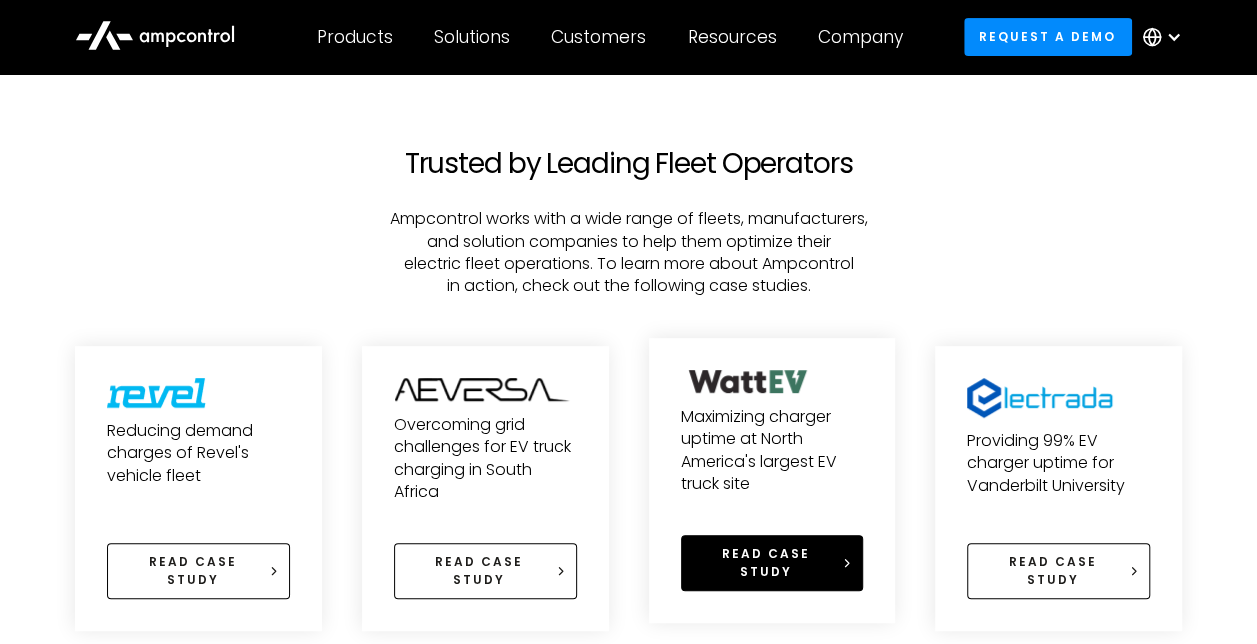 click on "Read case study" at bounding box center (772, 562) 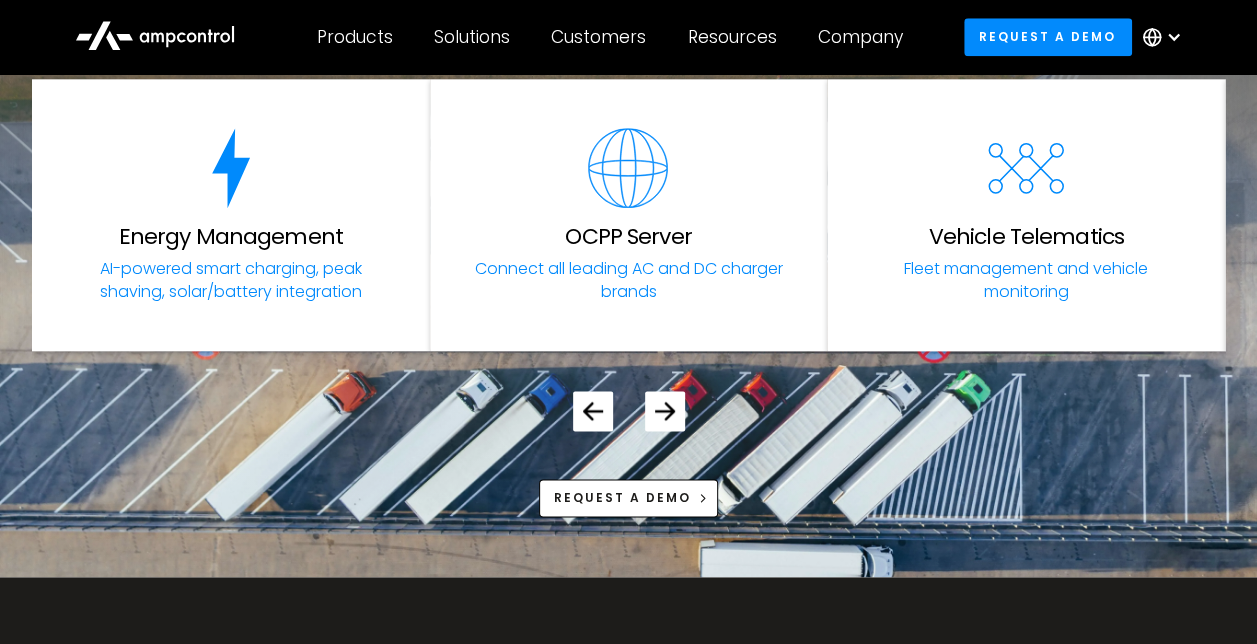 scroll, scrollTop: 4750, scrollLeft: 0, axis: vertical 